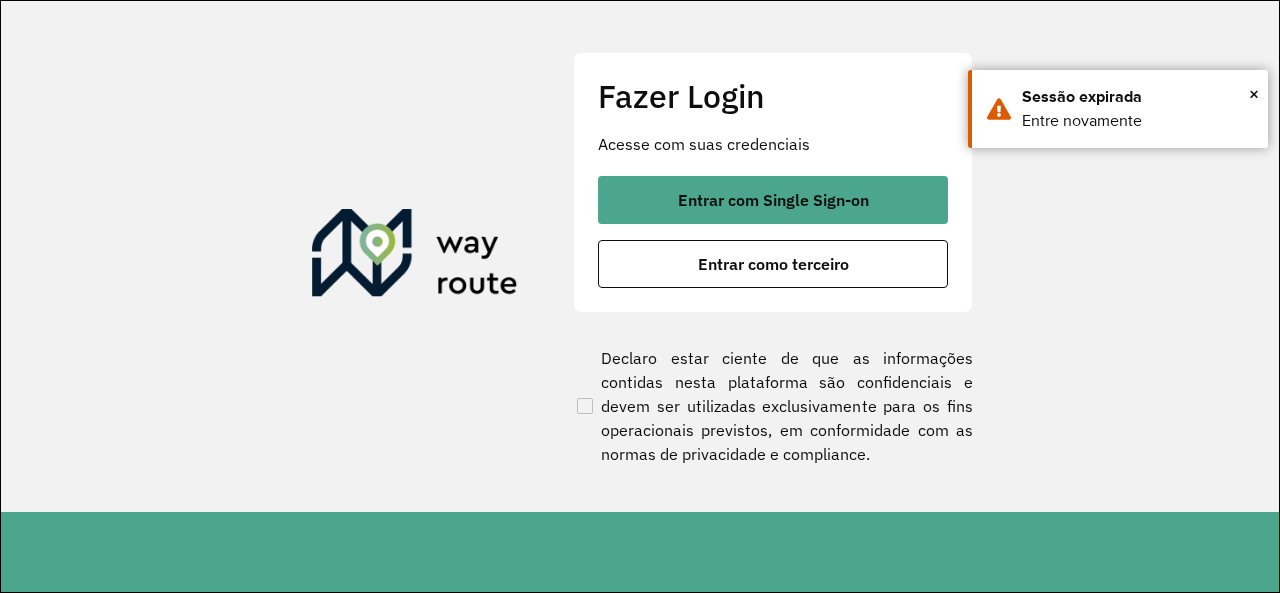 scroll, scrollTop: 0, scrollLeft: 0, axis: both 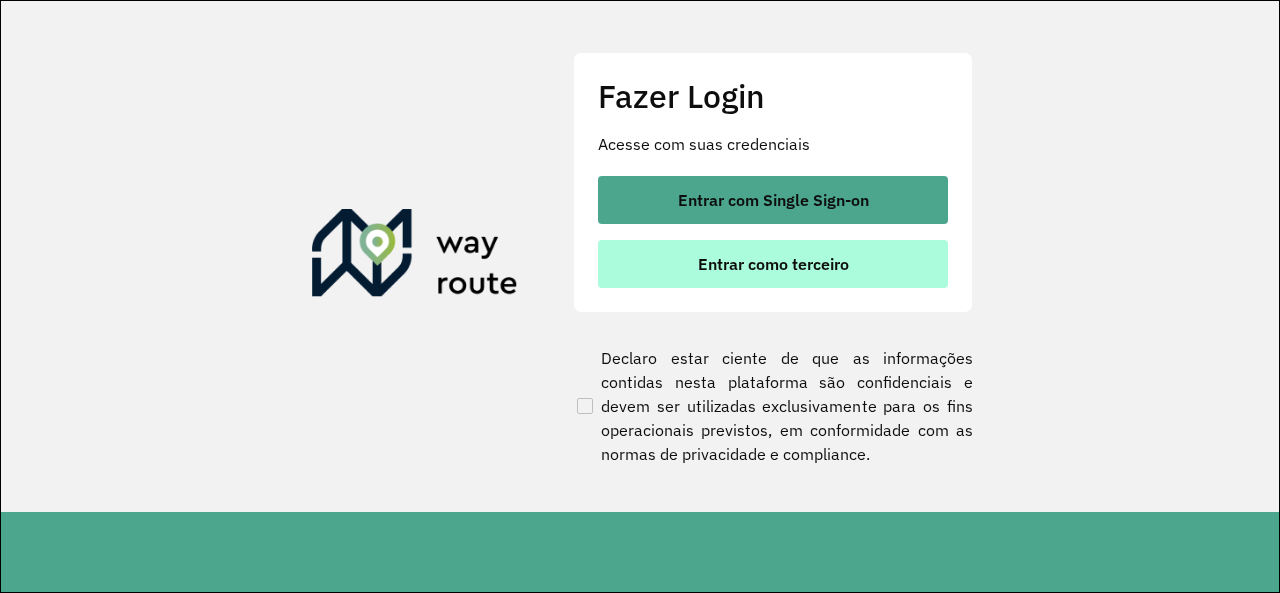 click on "Entrar como terceiro" at bounding box center (773, 264) 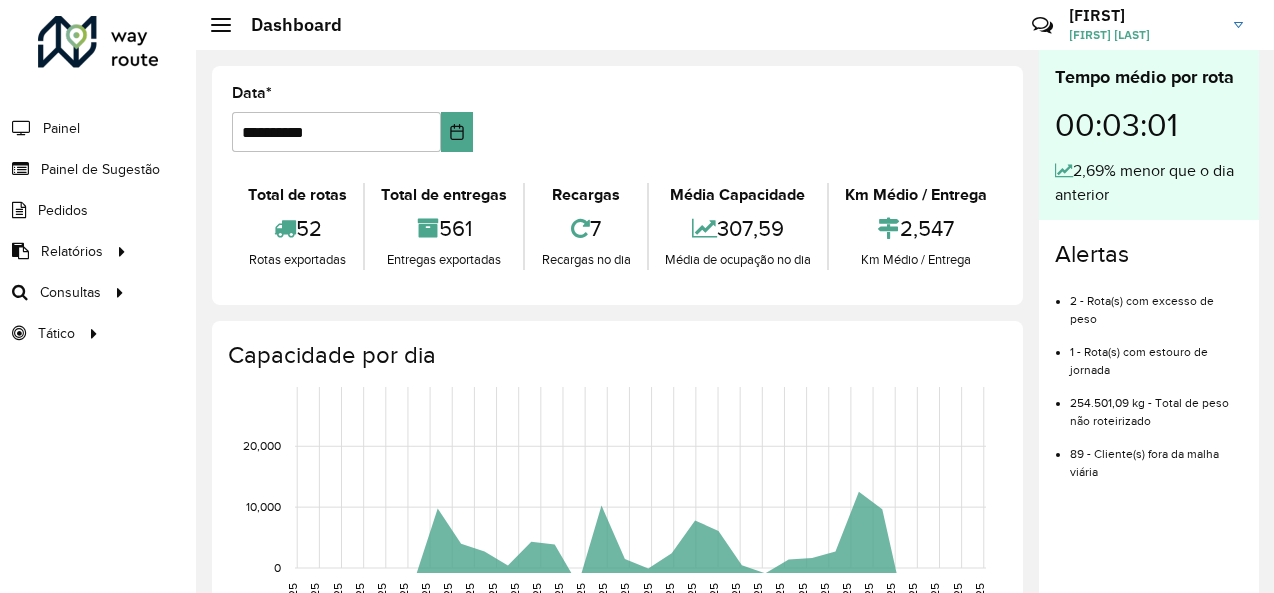 scroll, scrollTop: 0, scrollLeft: 0, axis: both 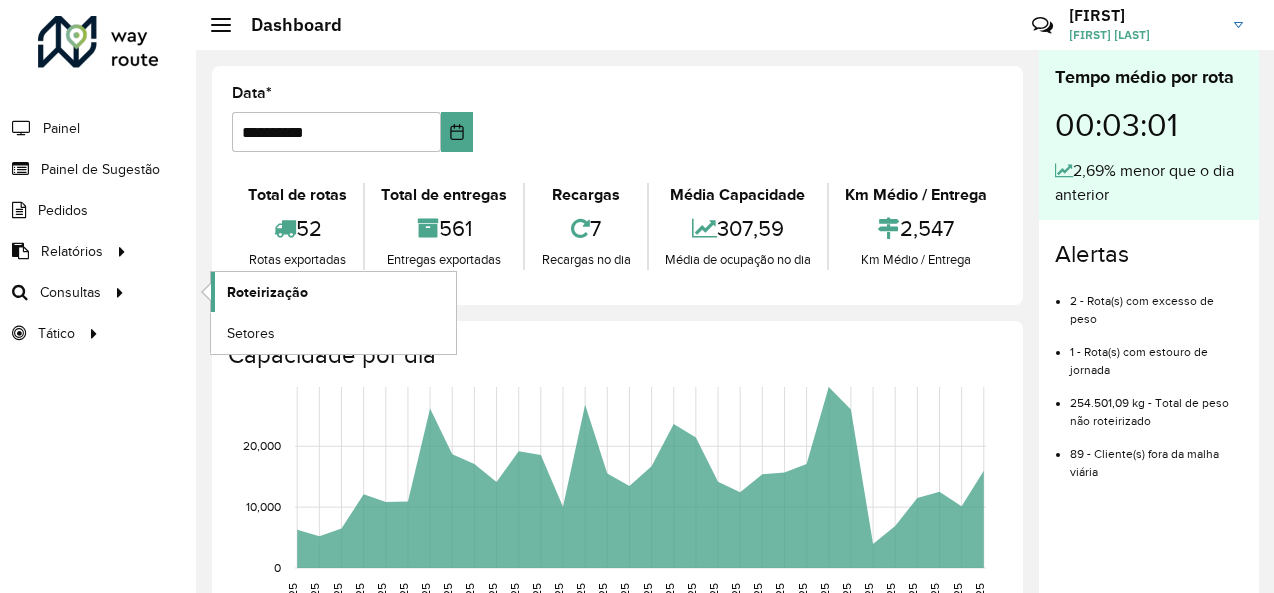 click on "Roteirização" 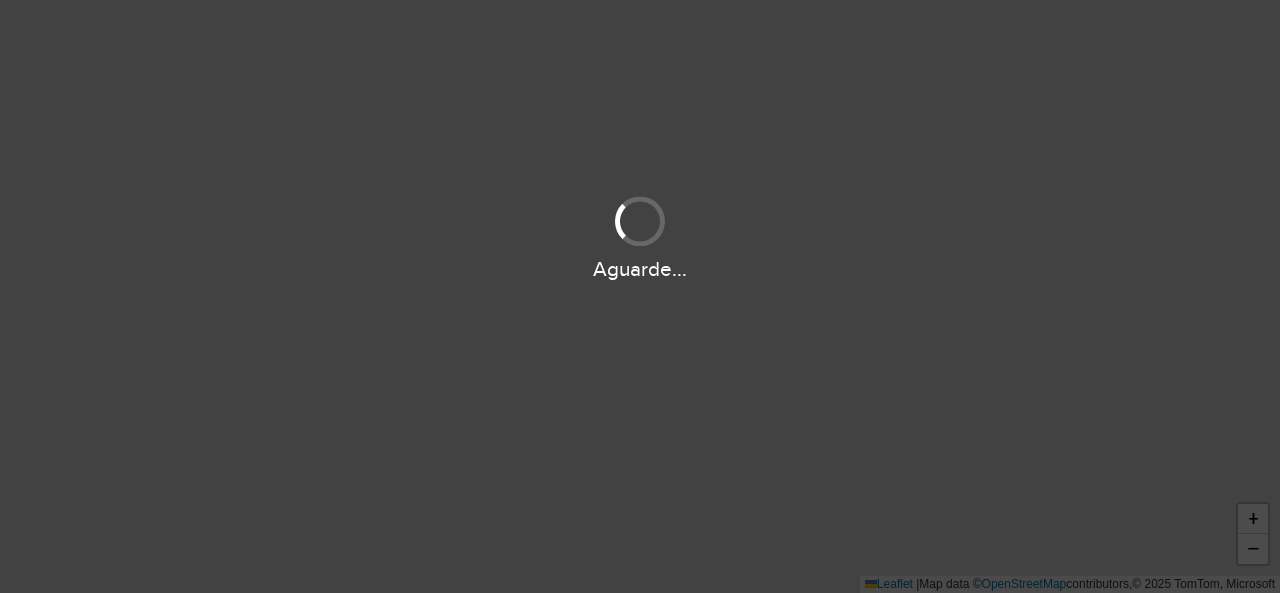 scroll, scrollTop: 0, scrollLeft: 0, axis: both 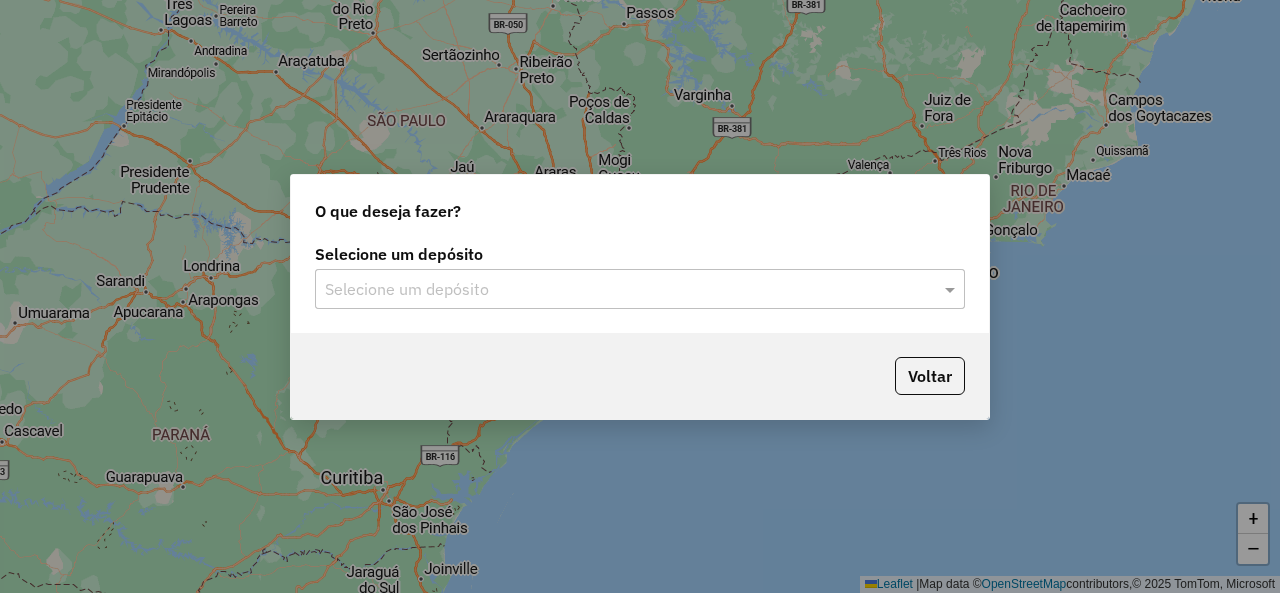 click on "Selecione um depósito Selecione um depósito" 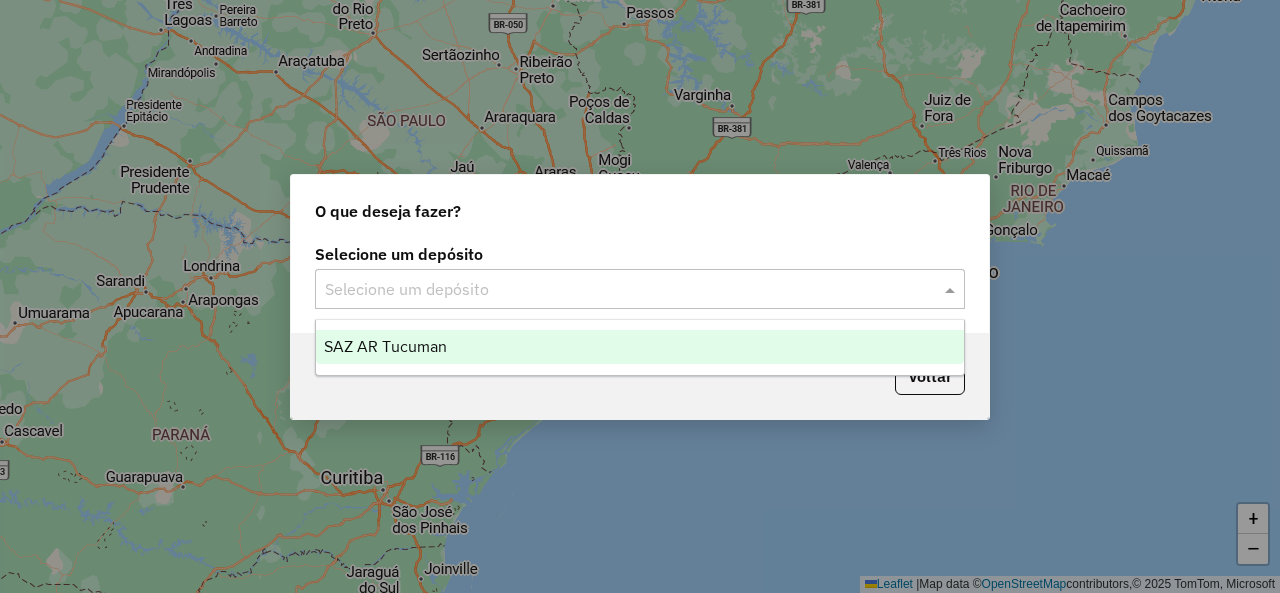 click 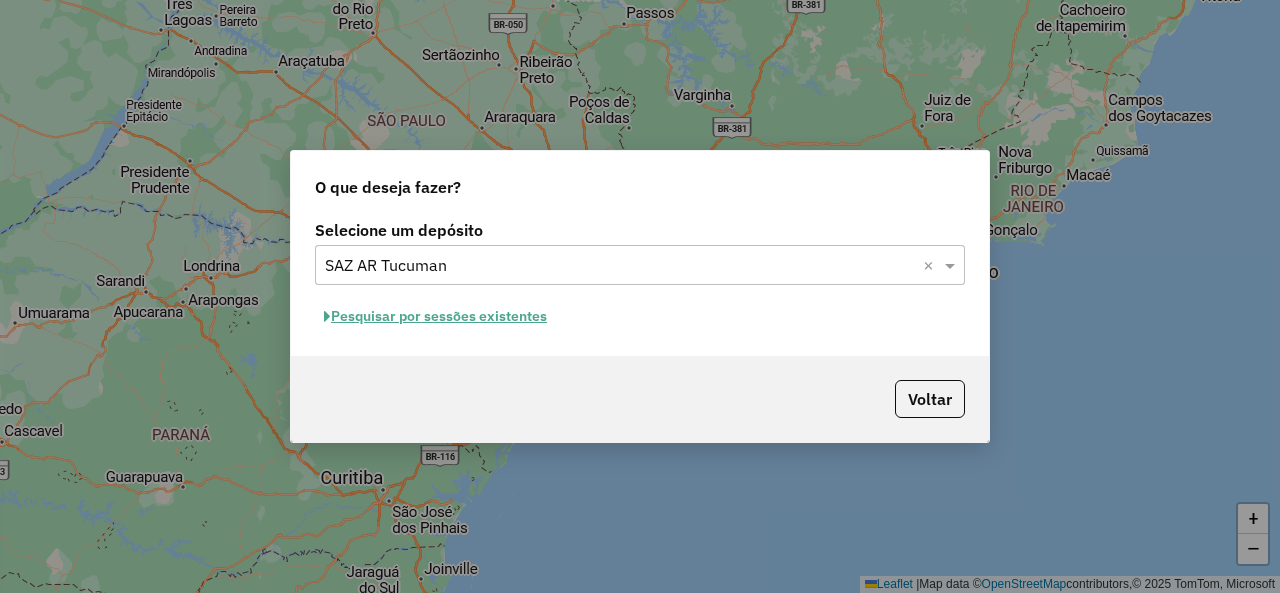 click on "Pesquisar por sessões existentes" 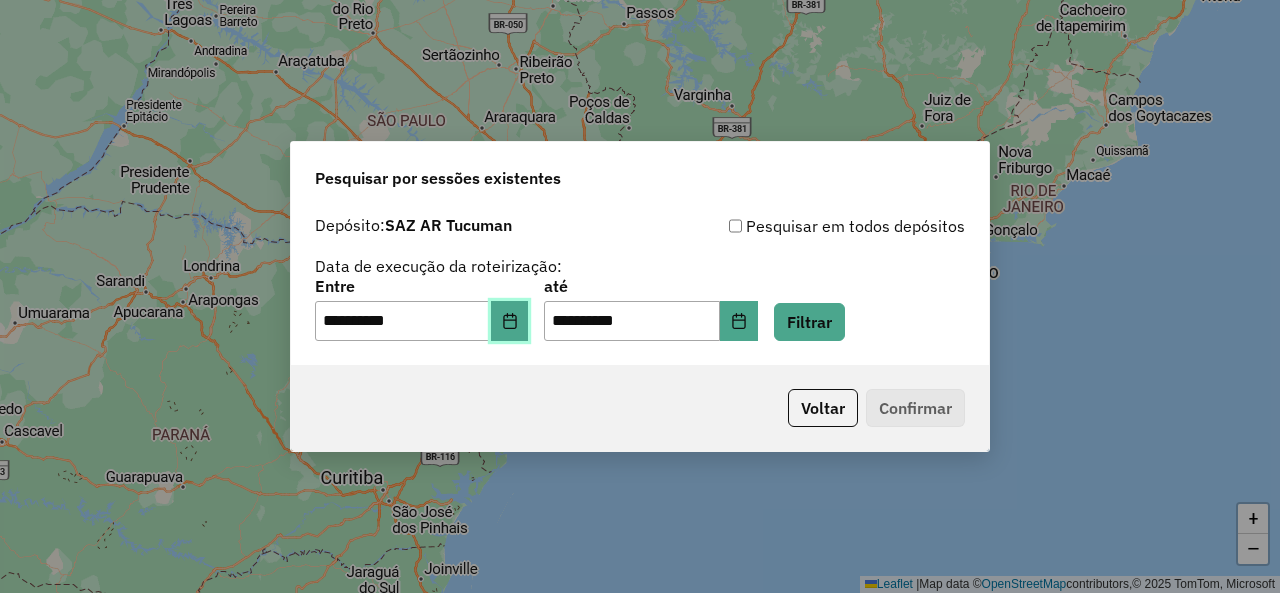 click at bounding box center [510, 321] 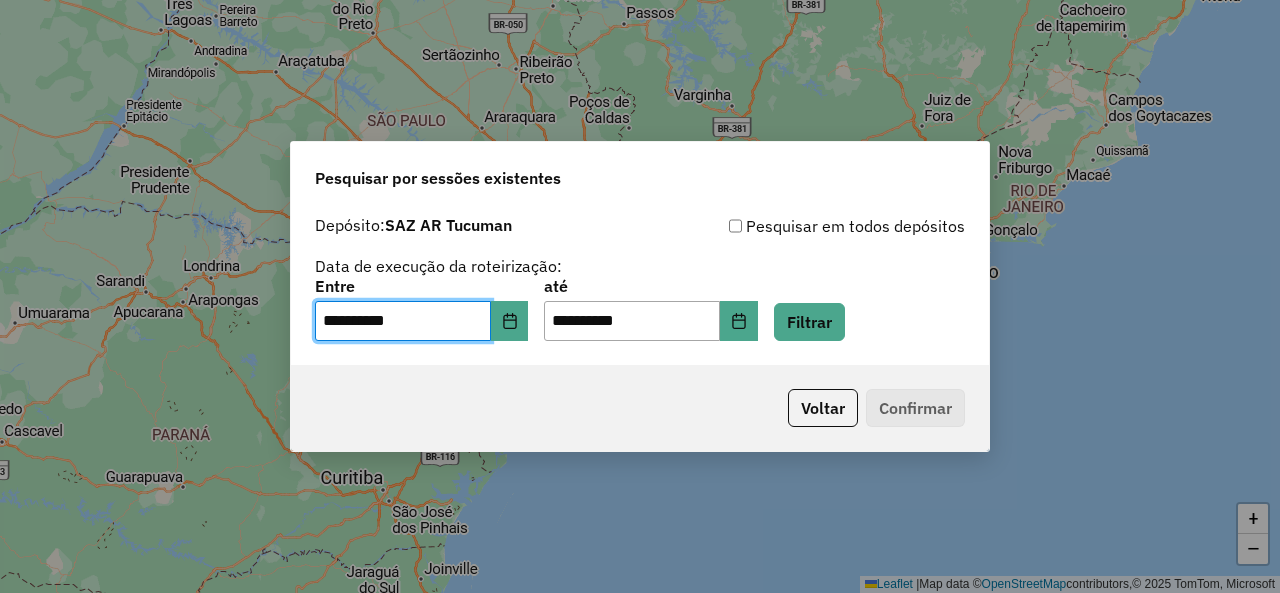 click on "**********" 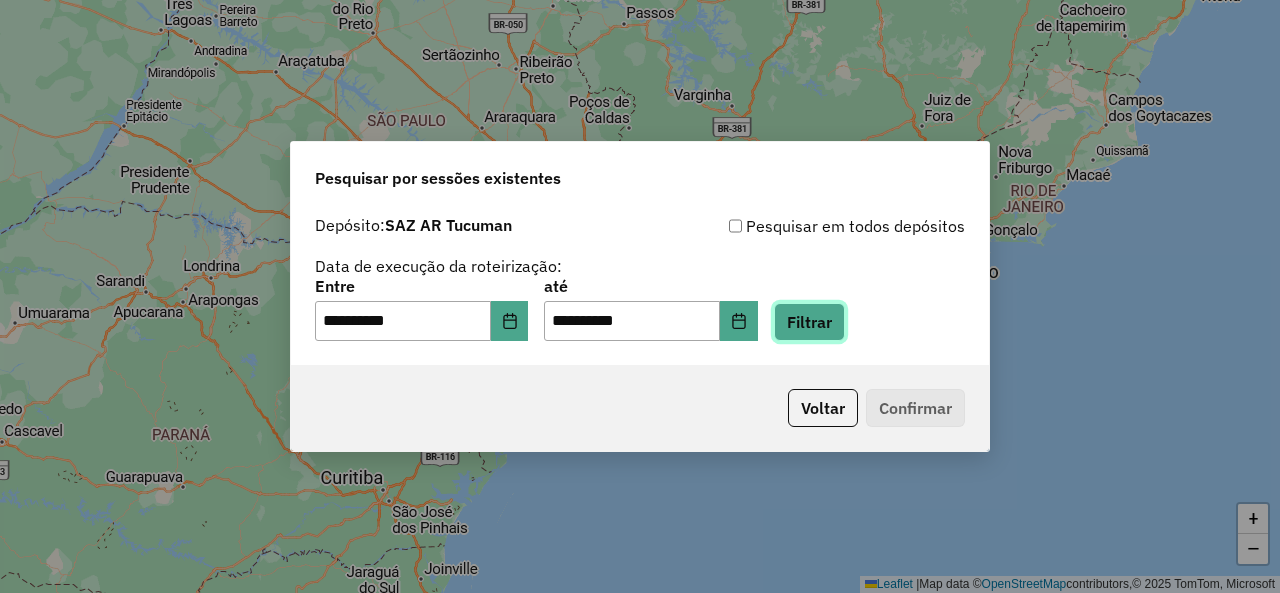 click on "Filtrar" 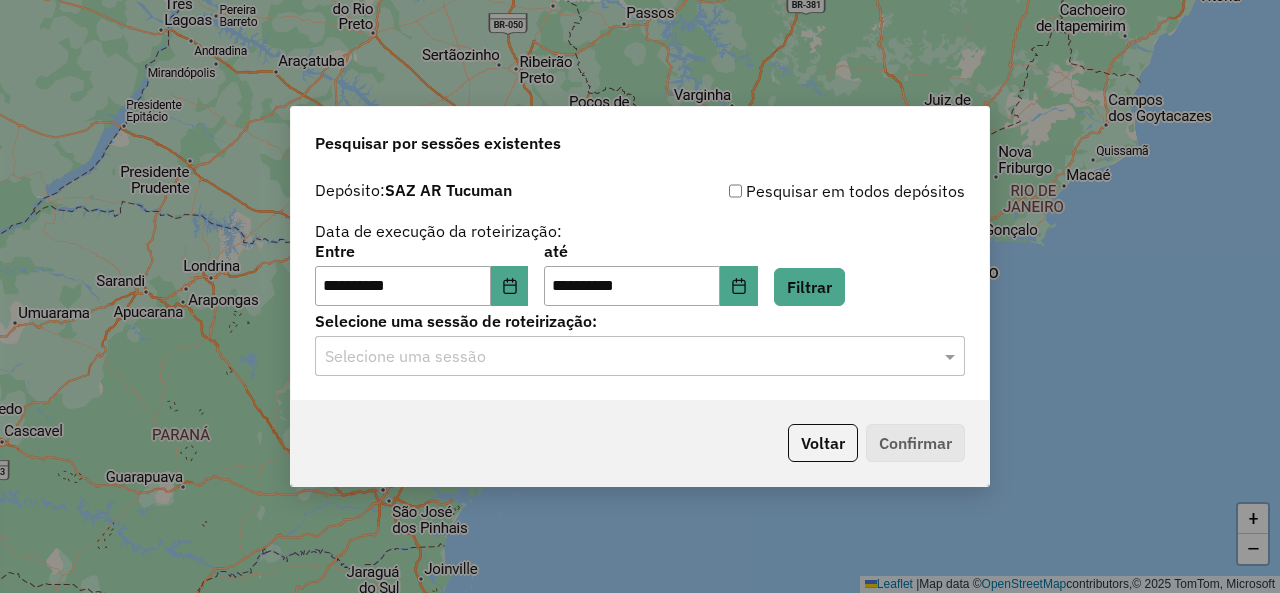 click 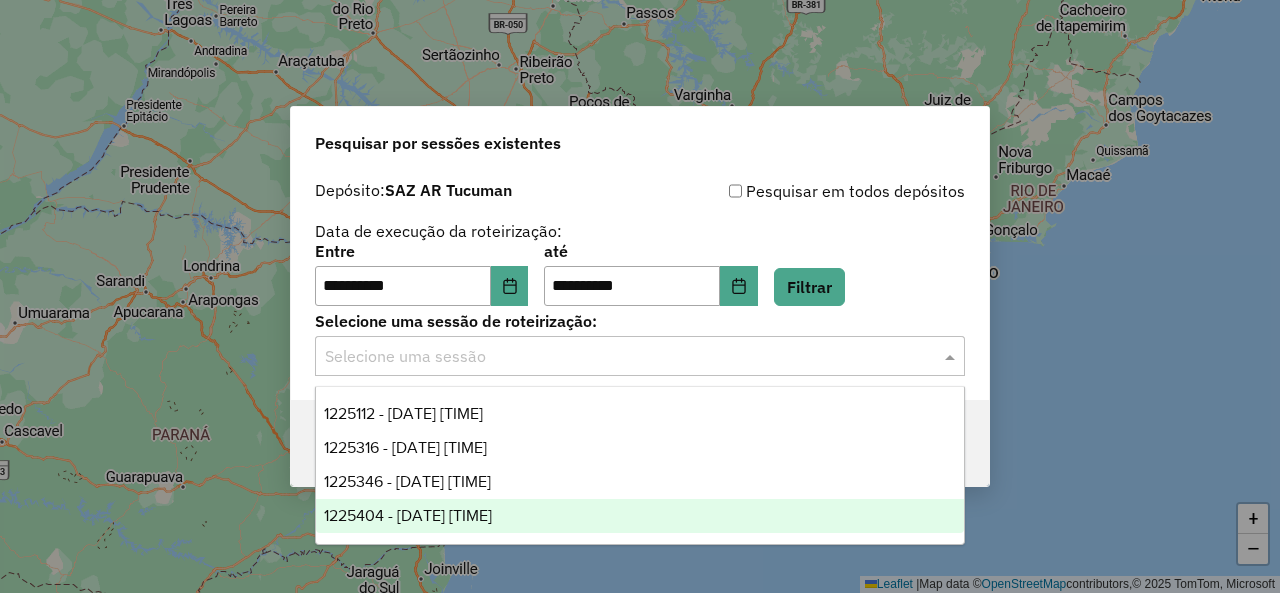 click on "1225404 - 07/08/2025 18:33" at bounding box center (639, 516) 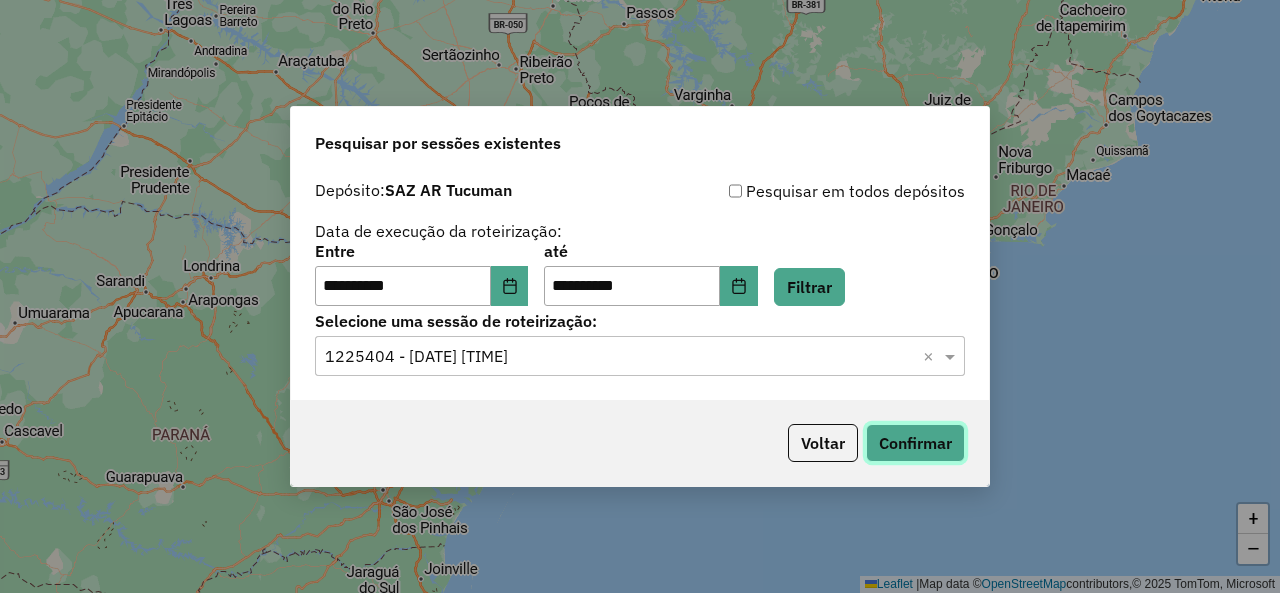 click on "Confirmar" 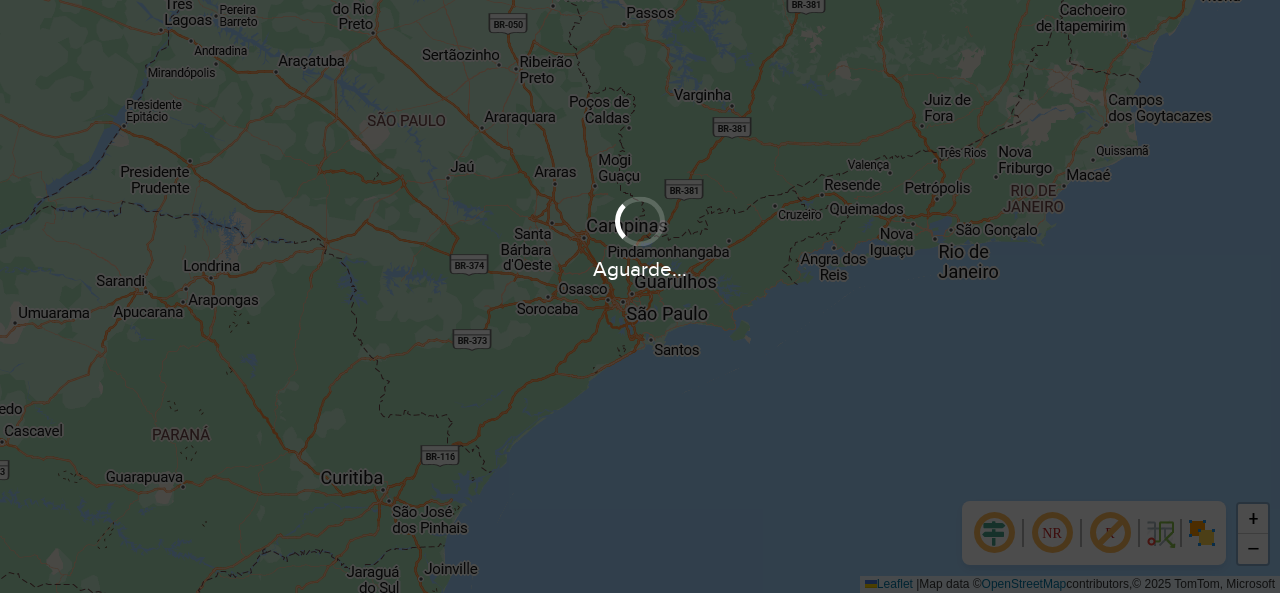 scroll, scrollTop: 0, scrollLeft: 0, axis: both 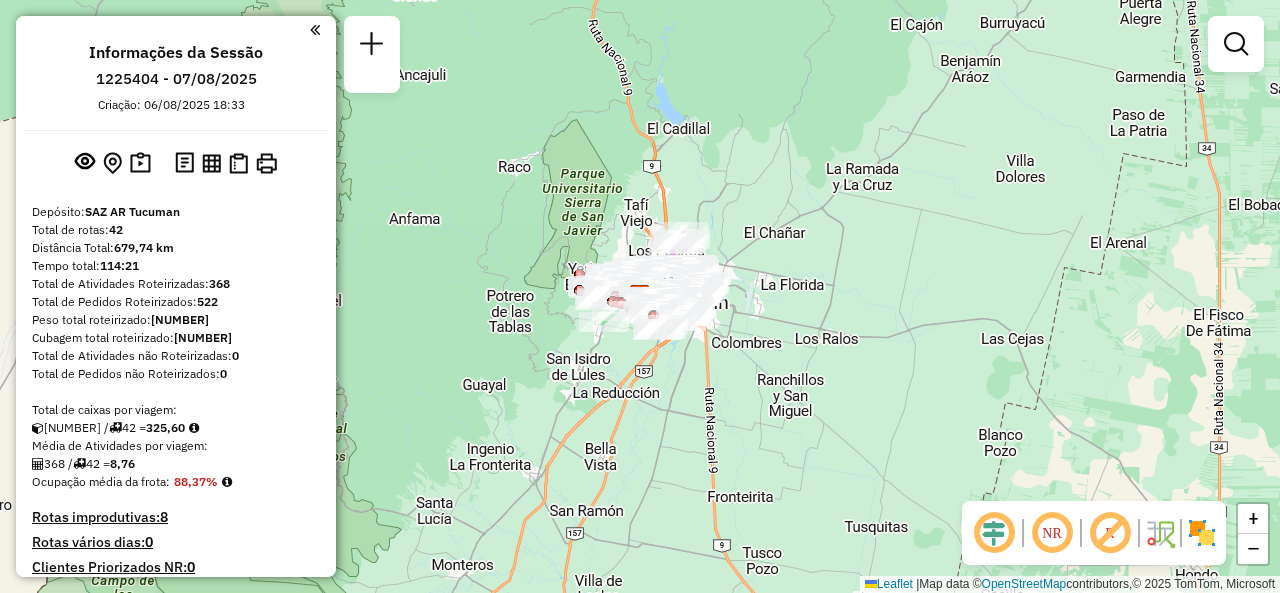 click at bounding box center (1236, 44) 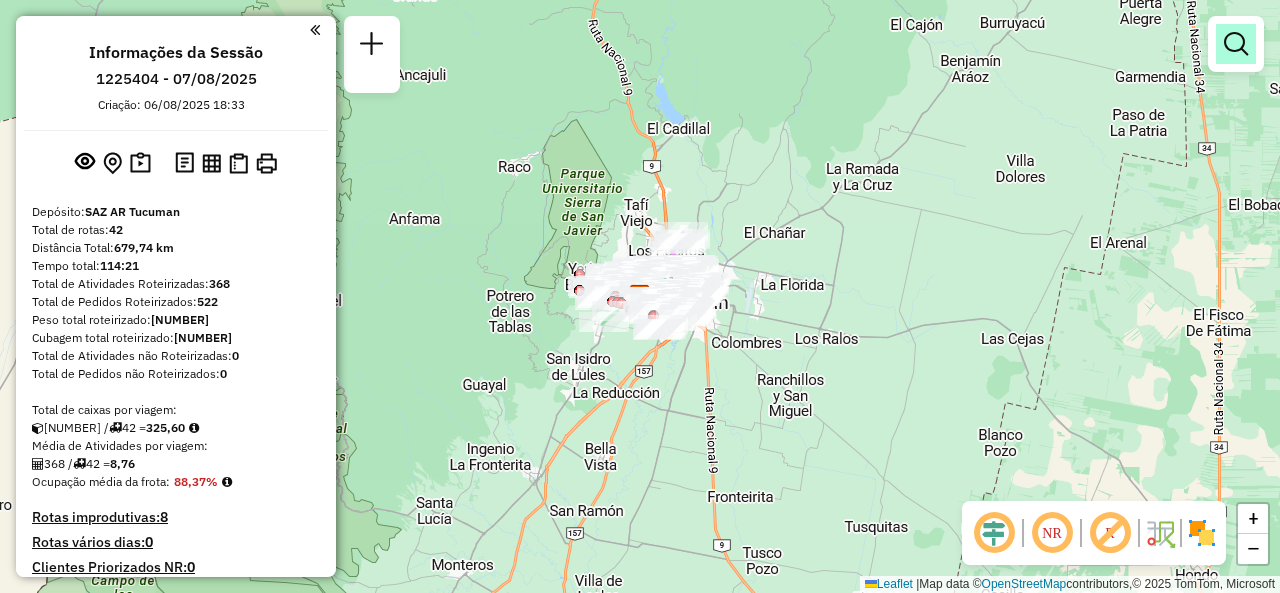 click at bounding box center (1236, 44) 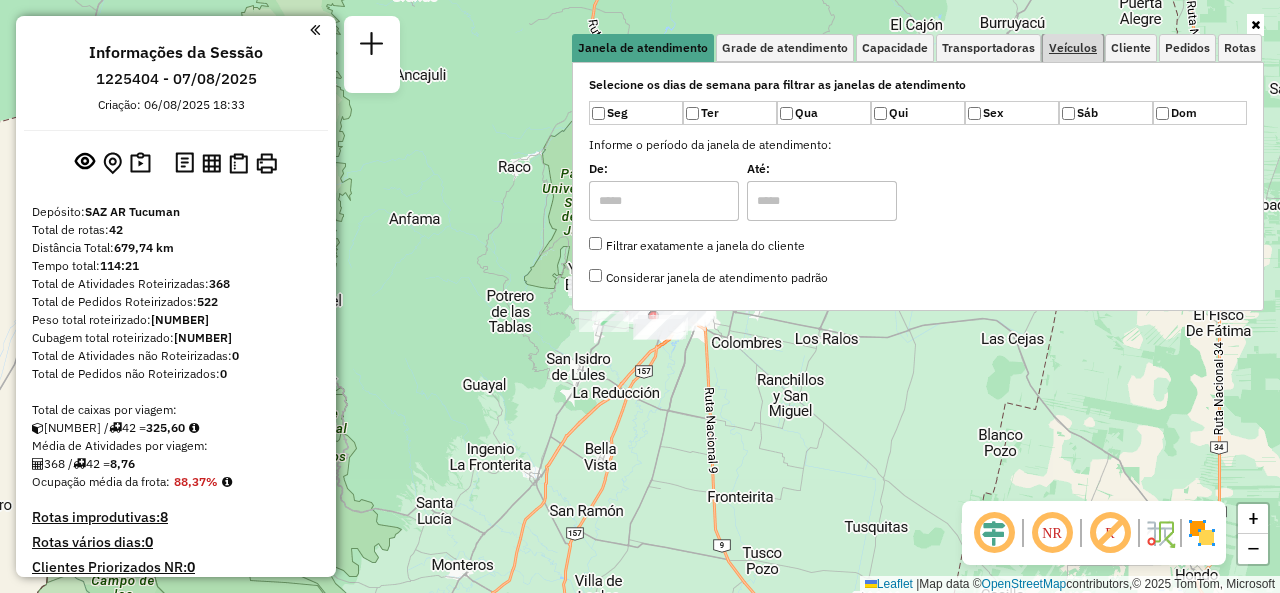 click on "Veículos" at bounding box center (1073, 48) 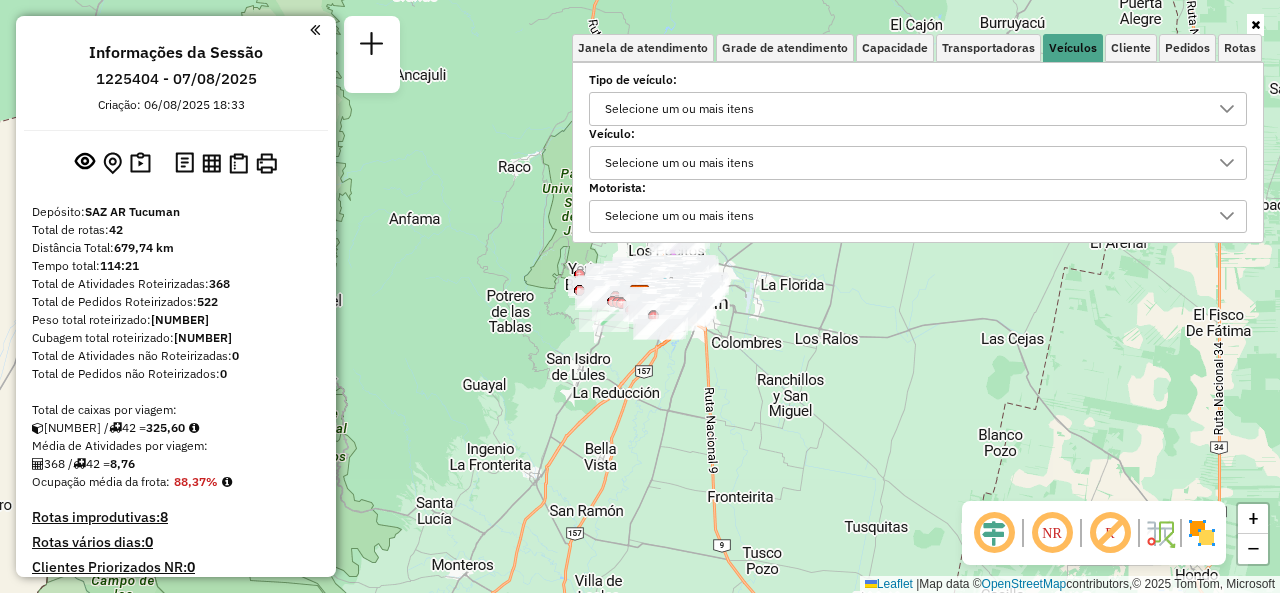 click on "Selecione um ou mais itens" at bounding box center [903, 109] 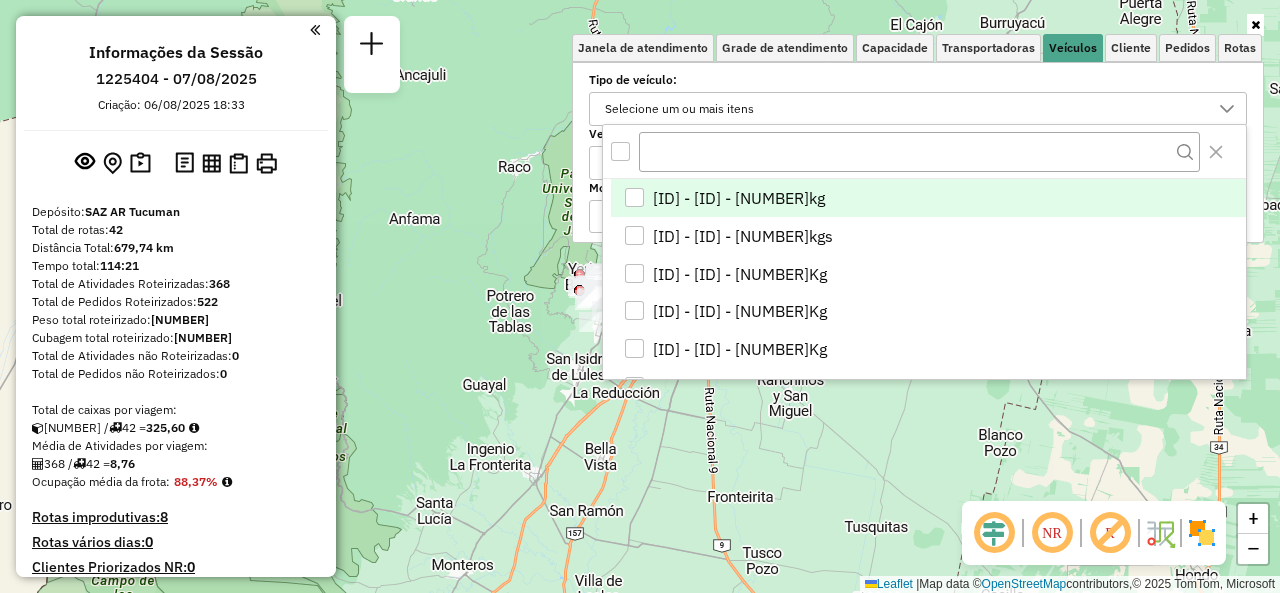 scroll, scrollTop: 12, scrollLeft: 68, axis: both 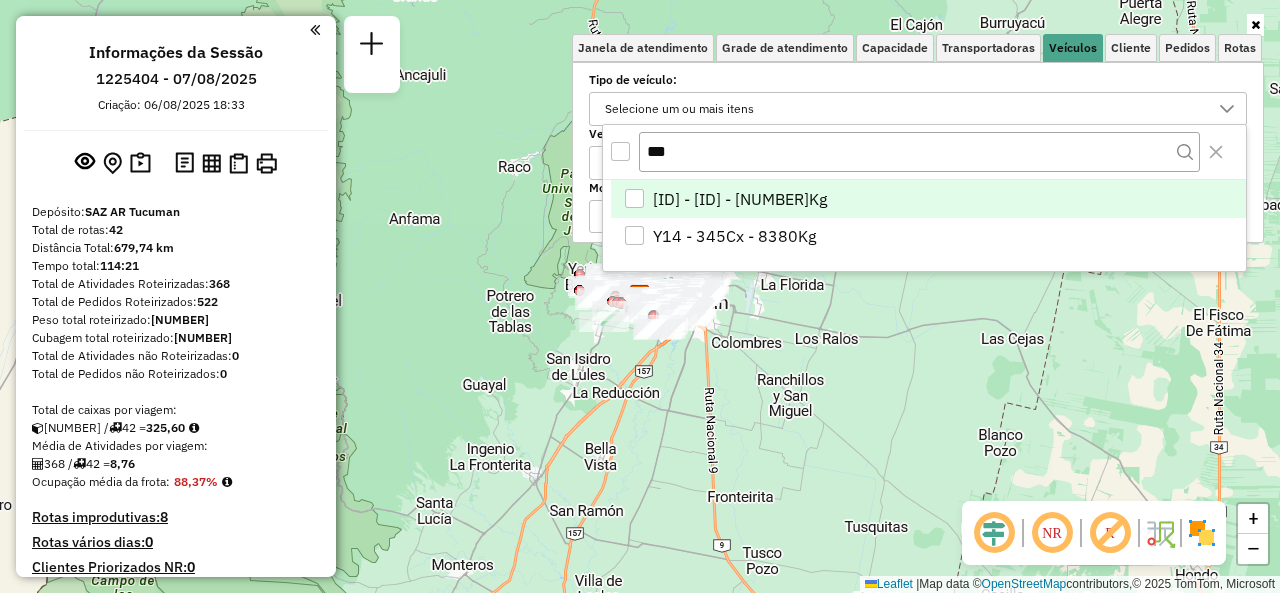 type on "***" 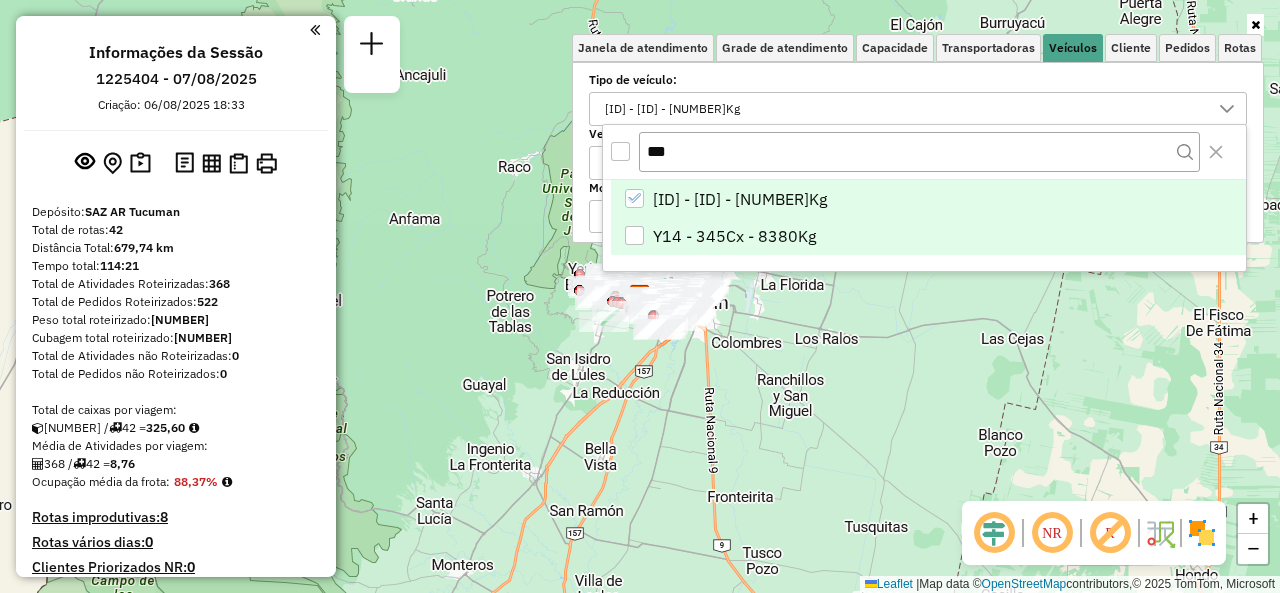 click at bounding box center [634, 235] 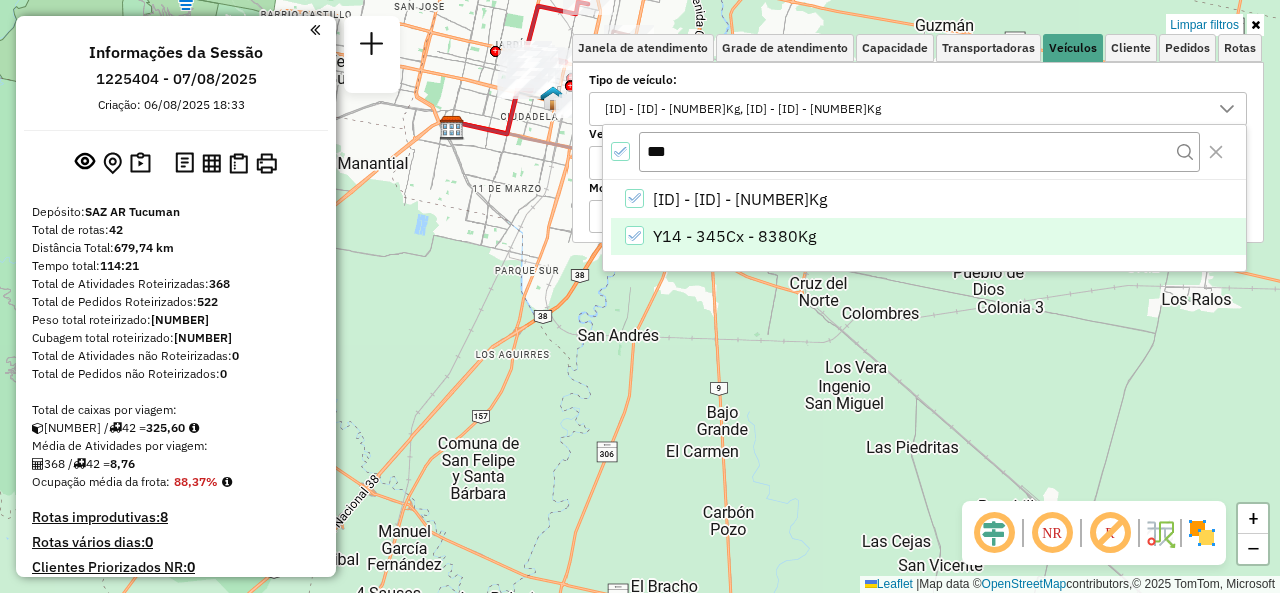 drag, startPoint x: 666, startPoint y: 387, endPoint x: 777, endPoint y: 632, distance: 268.9721 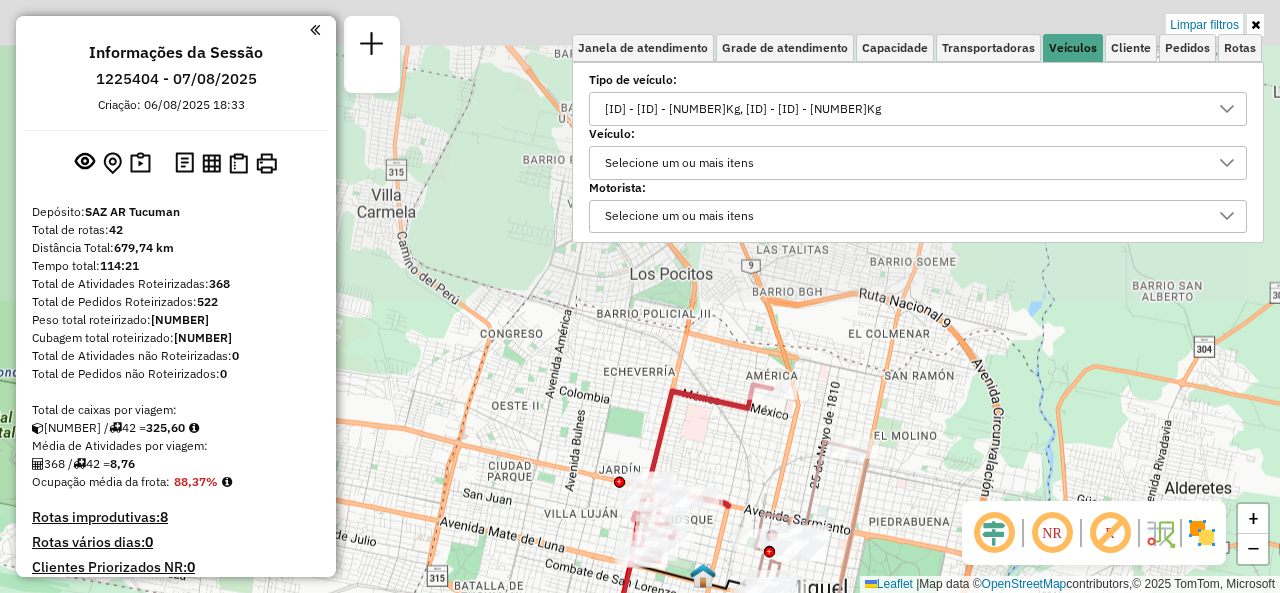 drag, startPoint x: 680, startPoint y: 301, endPoint x: 760, endPoint y: 632, distance: 340.53046 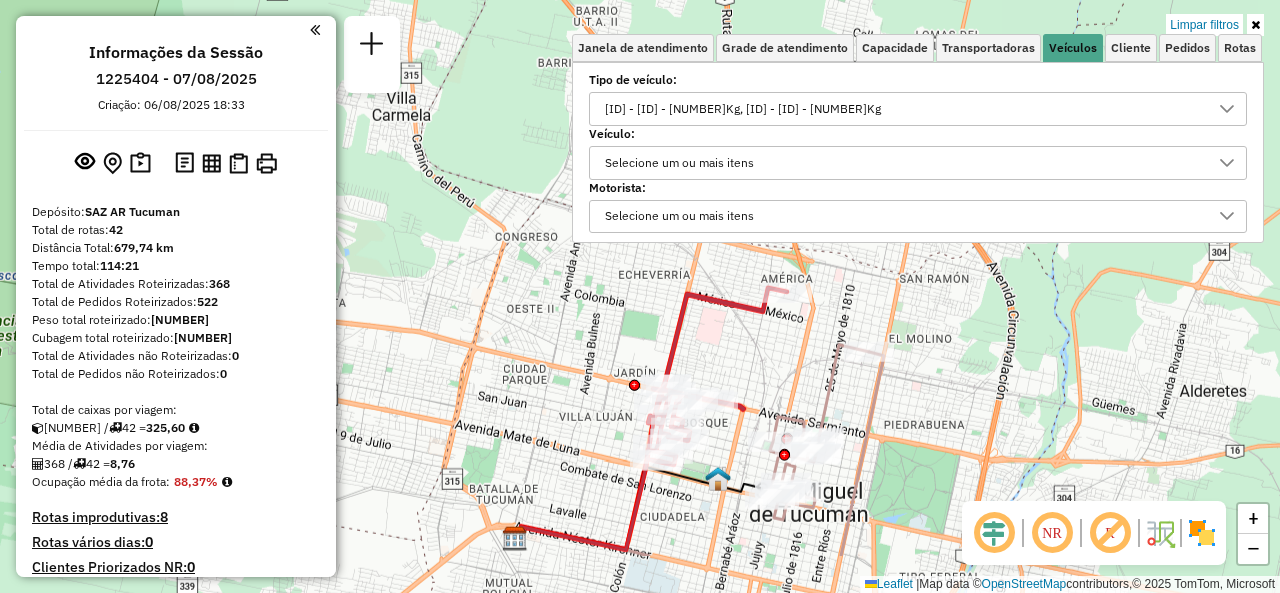 drag, startPoint x: 760, startPoint y: 502, endPoint x: 773, endPoint y: 419, distance: 84.0119 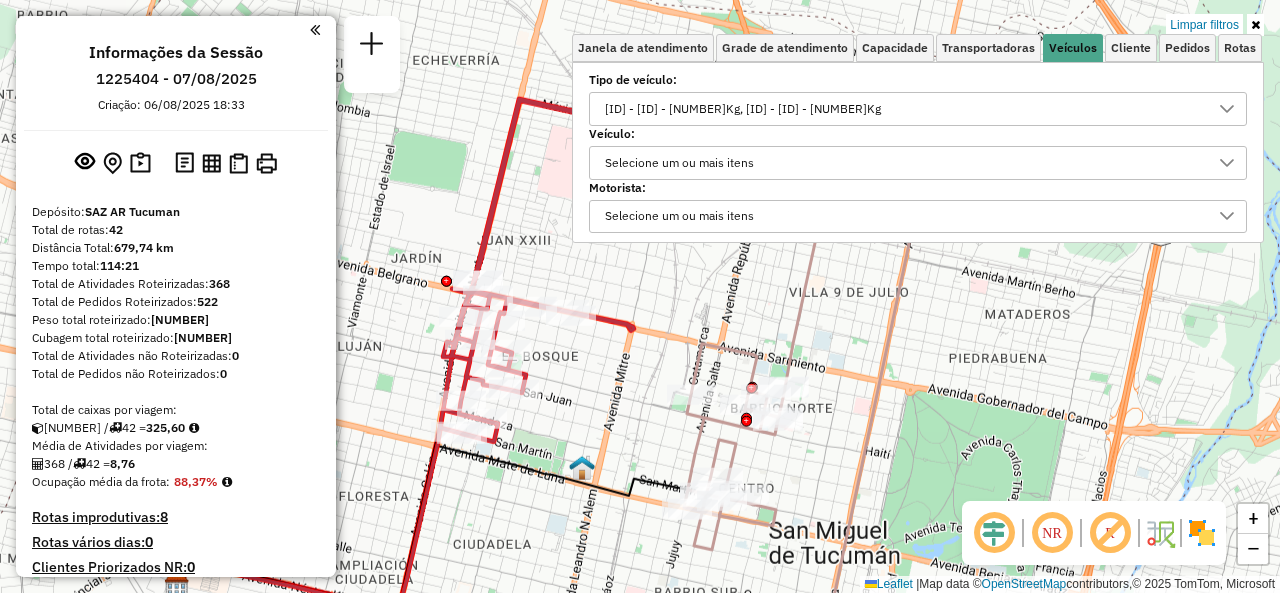 click 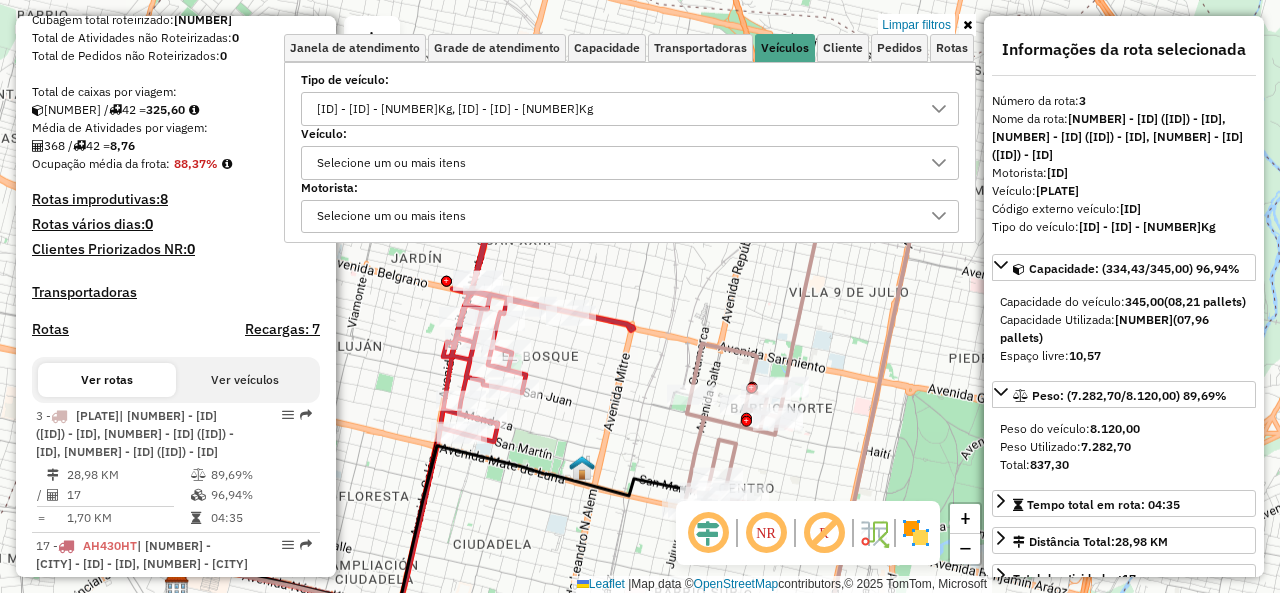 scroll, scrollTop: 454, scrollLeft: 0, axis: vertical 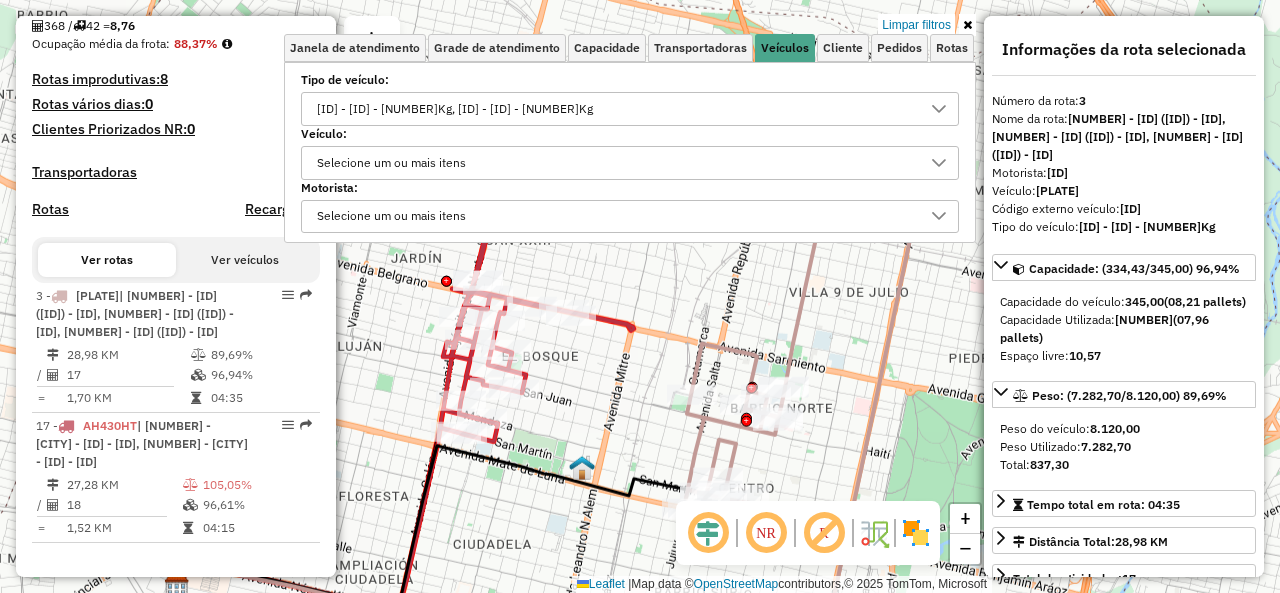 click at bounding box center [967, 25] 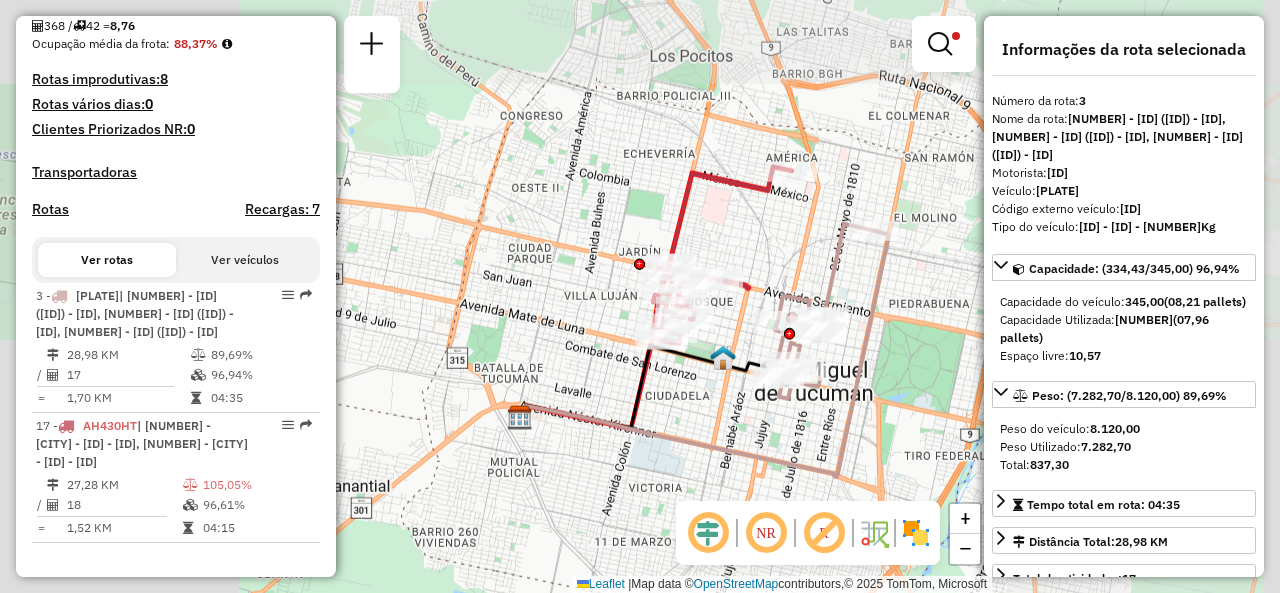 drag, startPoint x: 844, startPoint y: 312, endPoint x: 897, endPoint y: 213, distance: 112.29426 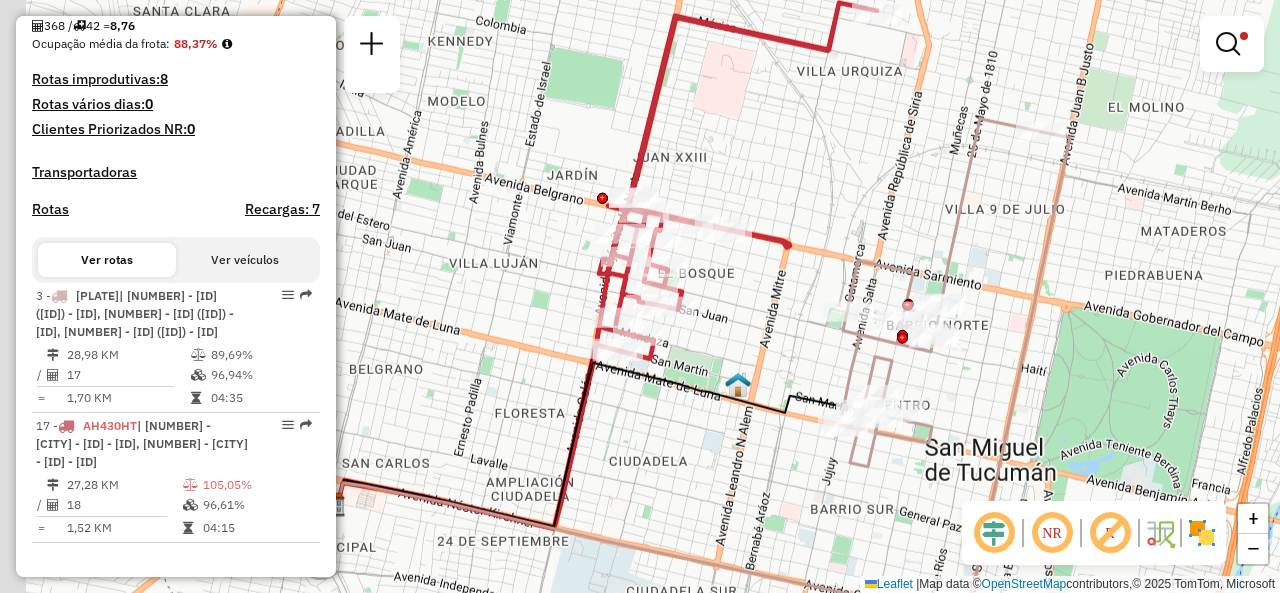 drag, startPoint x: 682, startPoint y: 236, endPoint x: 721, endPoint y: 201, distance: 52.40229 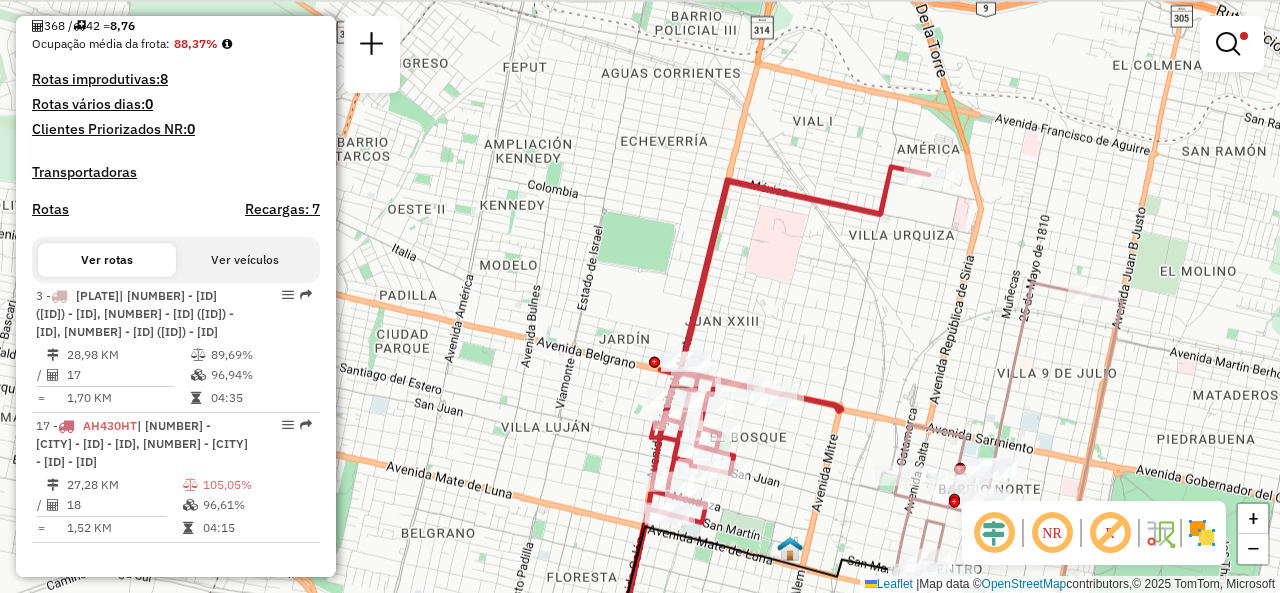 drag, startPoint x: 821, startPoint y: 119, endPoint x: 923, endPoint y: 199, distance: 129.63025 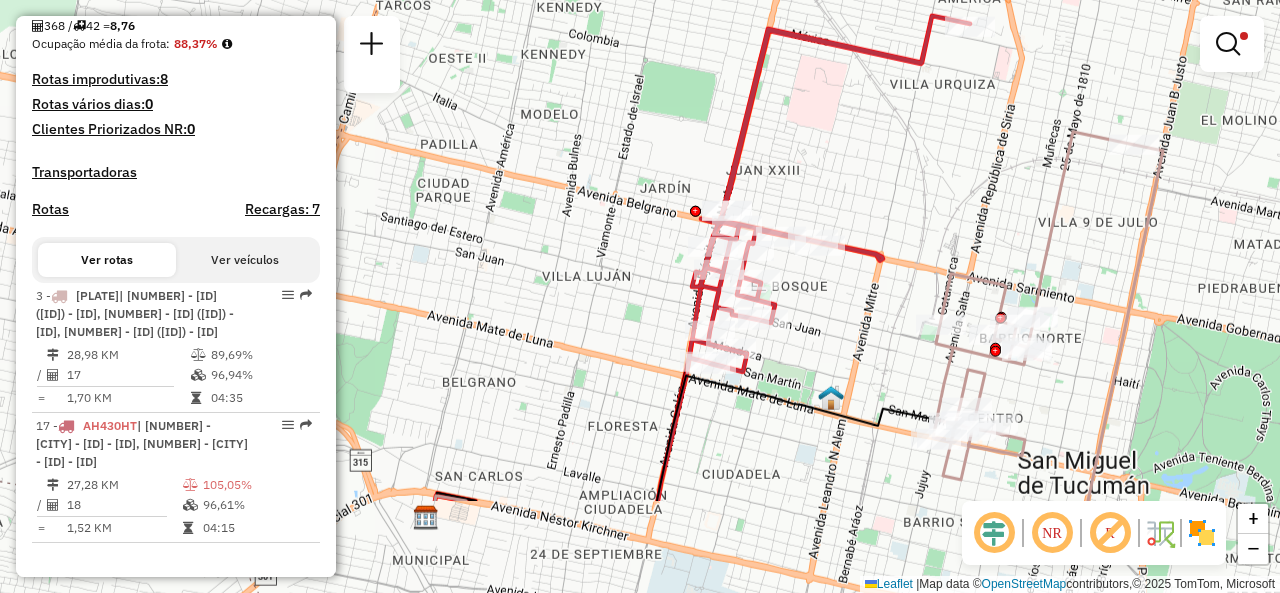 drag, startPoint x: 812, startPoint y: 379, endPoint x: 824, endPoint y: 309, distance: 71.021126 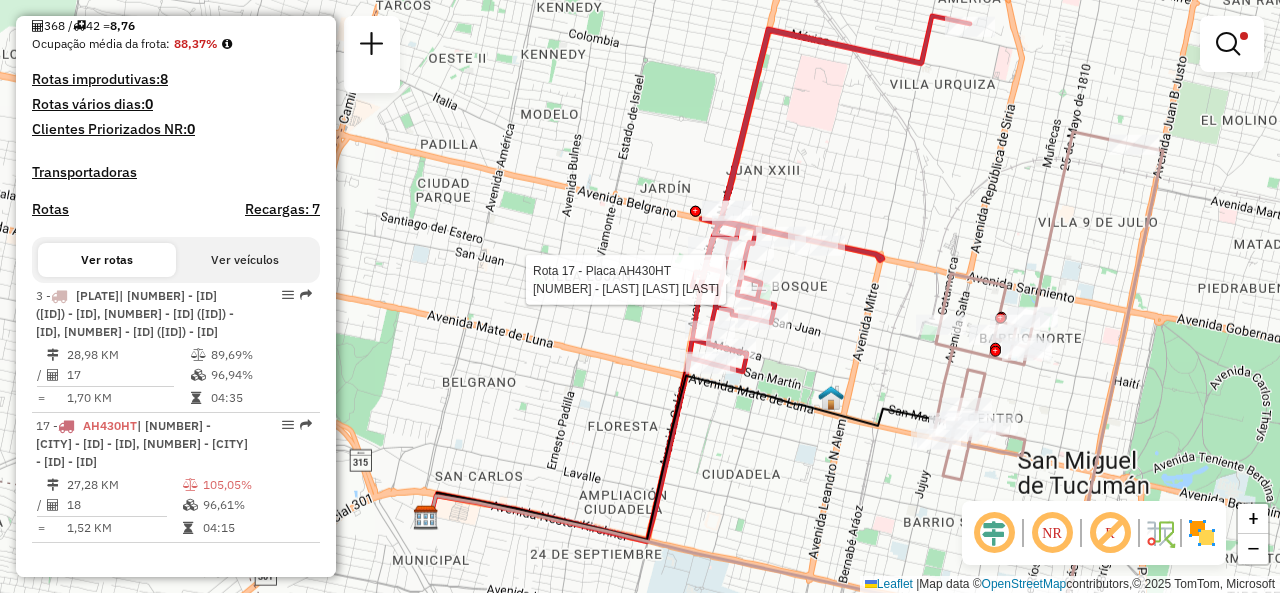 select on "**********" 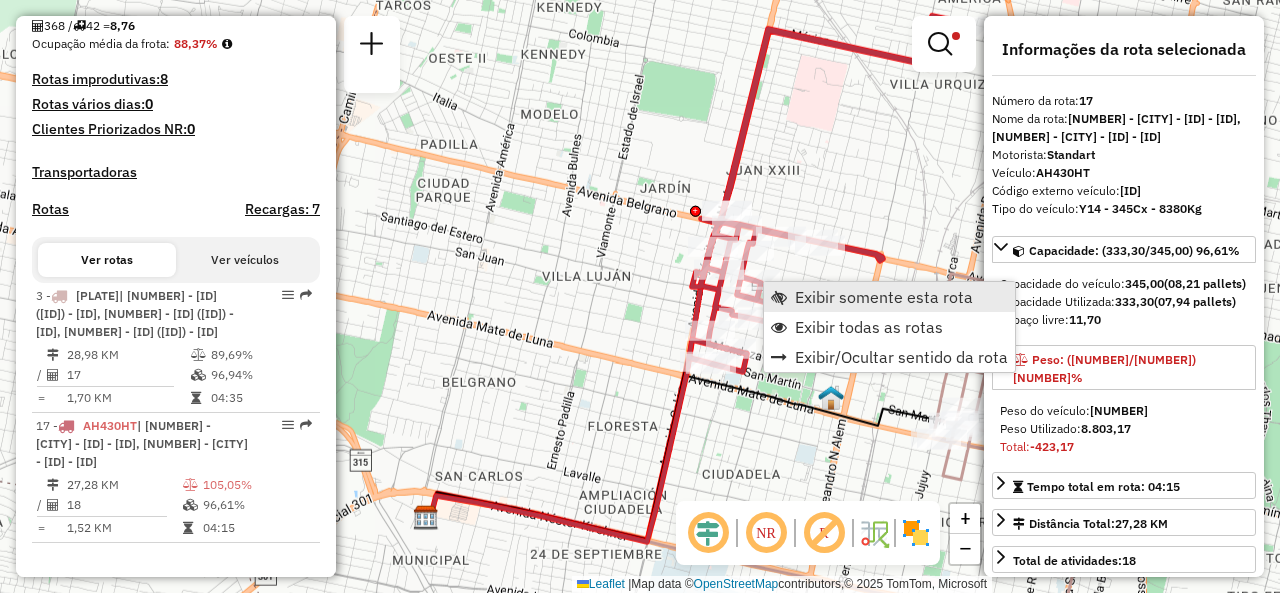 click on "Exibir somente esta rota" at bounding box center (884, 297) 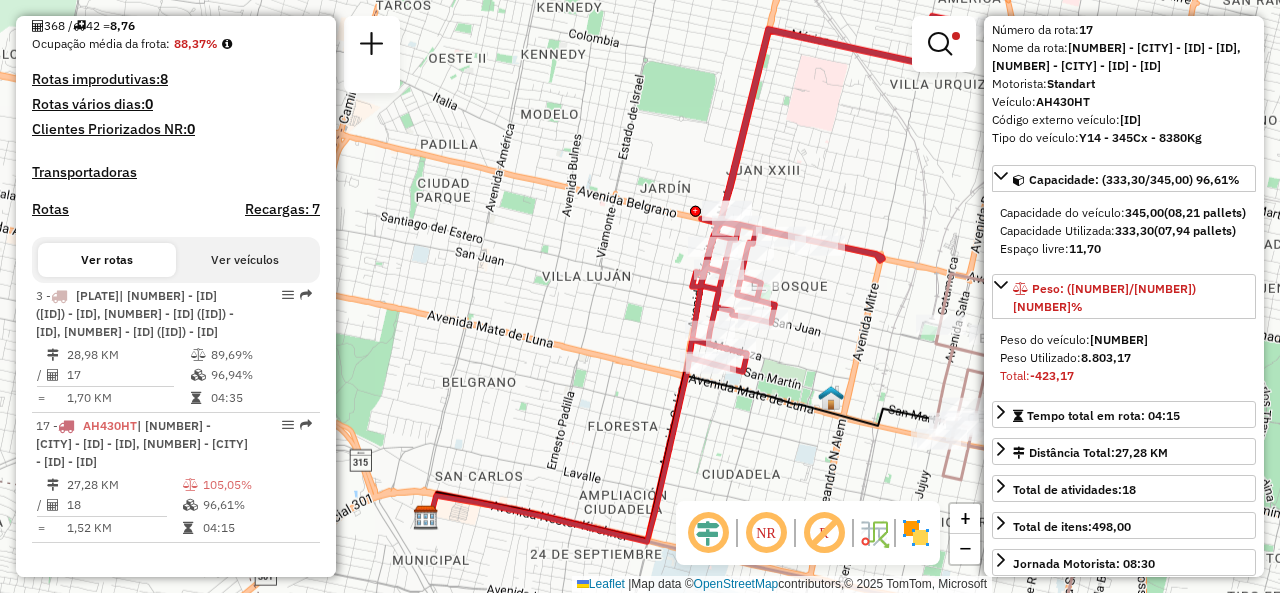 scroll, scrollTop: 100, scrollLeft: 0, axis: vertical 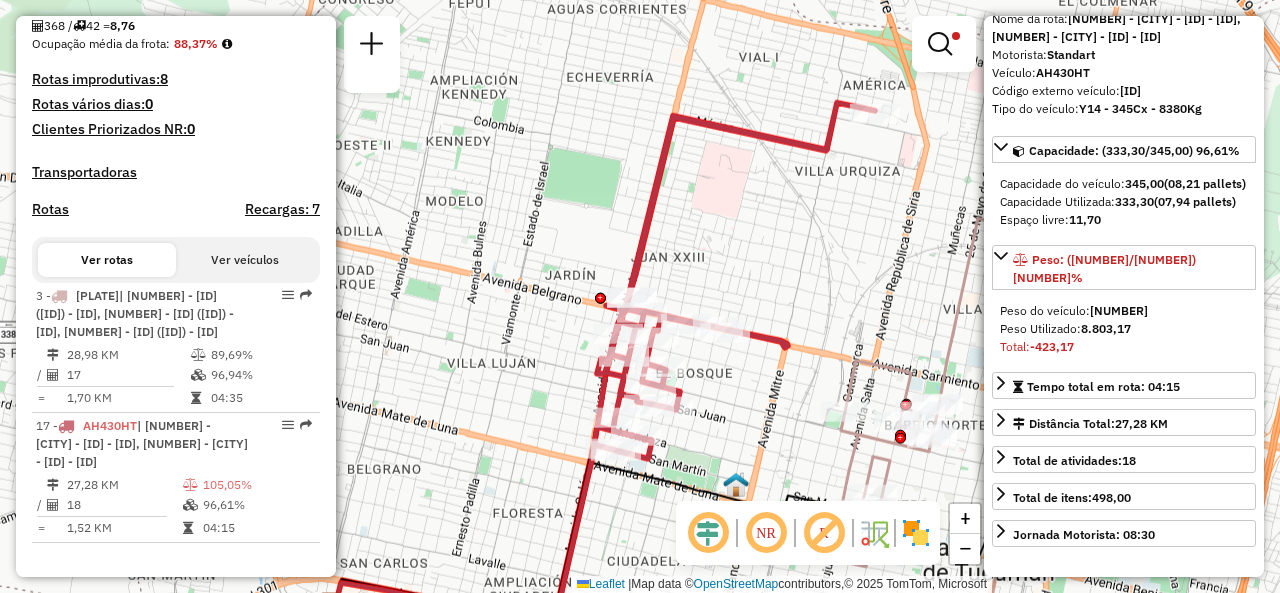 drag, startPoint x: 872, startPoint y: 164, endPoint x: 729, endPoint y: 287, distance: 188.6213 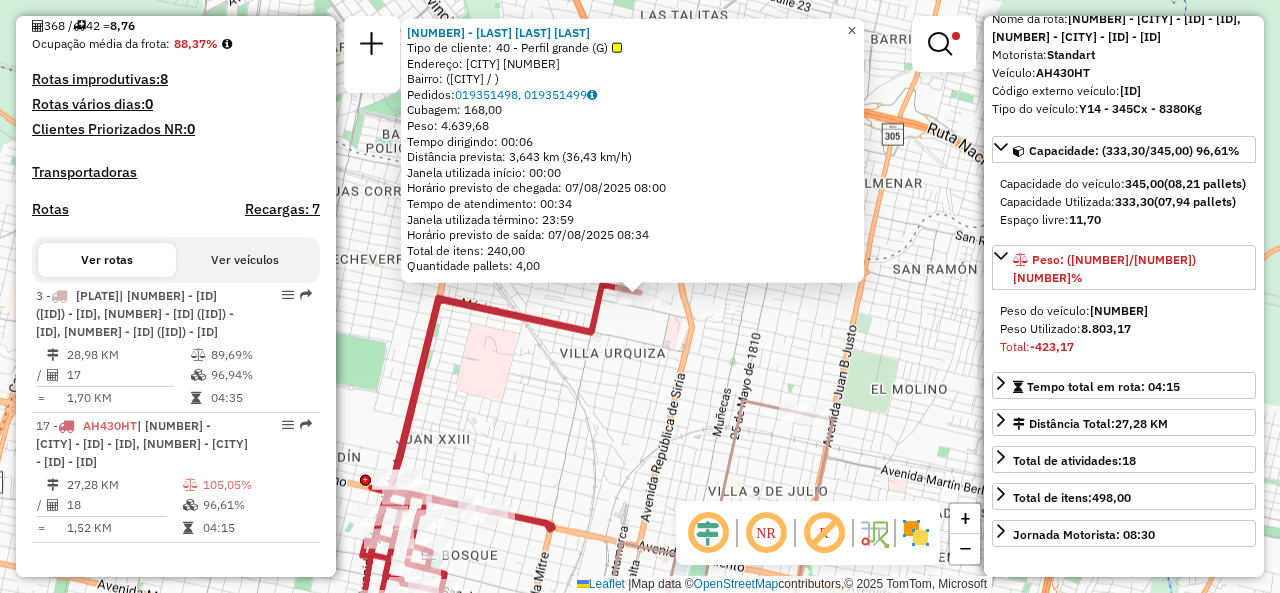 click on "×" 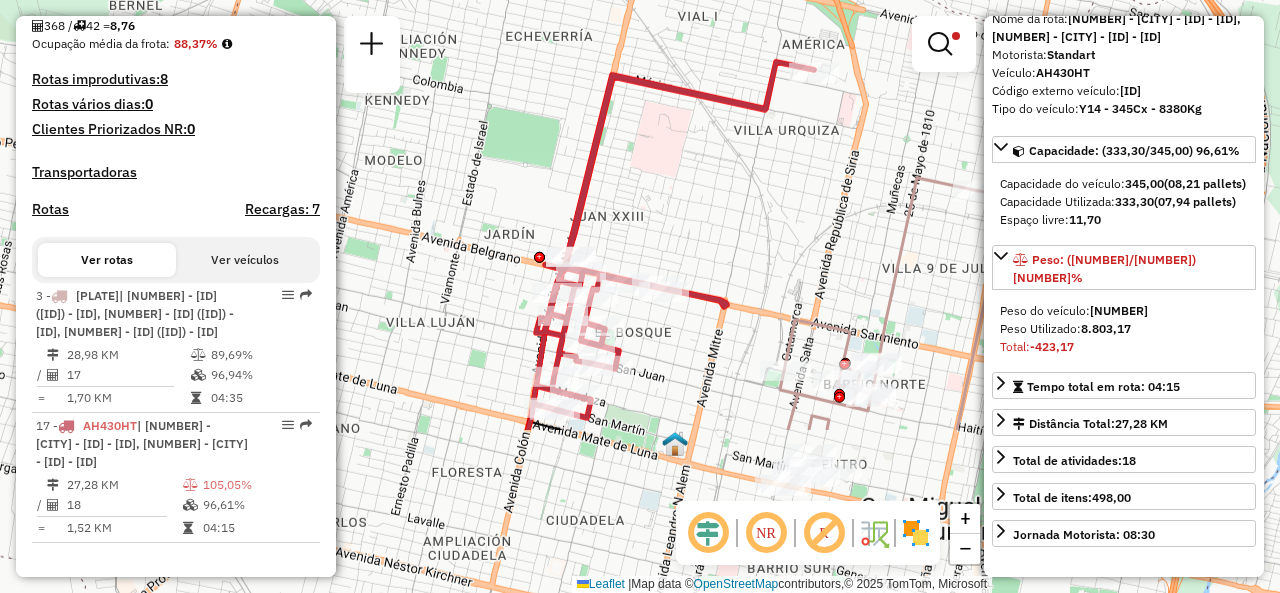 drag, startPoint x: 686, startPoint y: 312, endPoint x: 833, endPoint y: 100, distance: 257.97867 